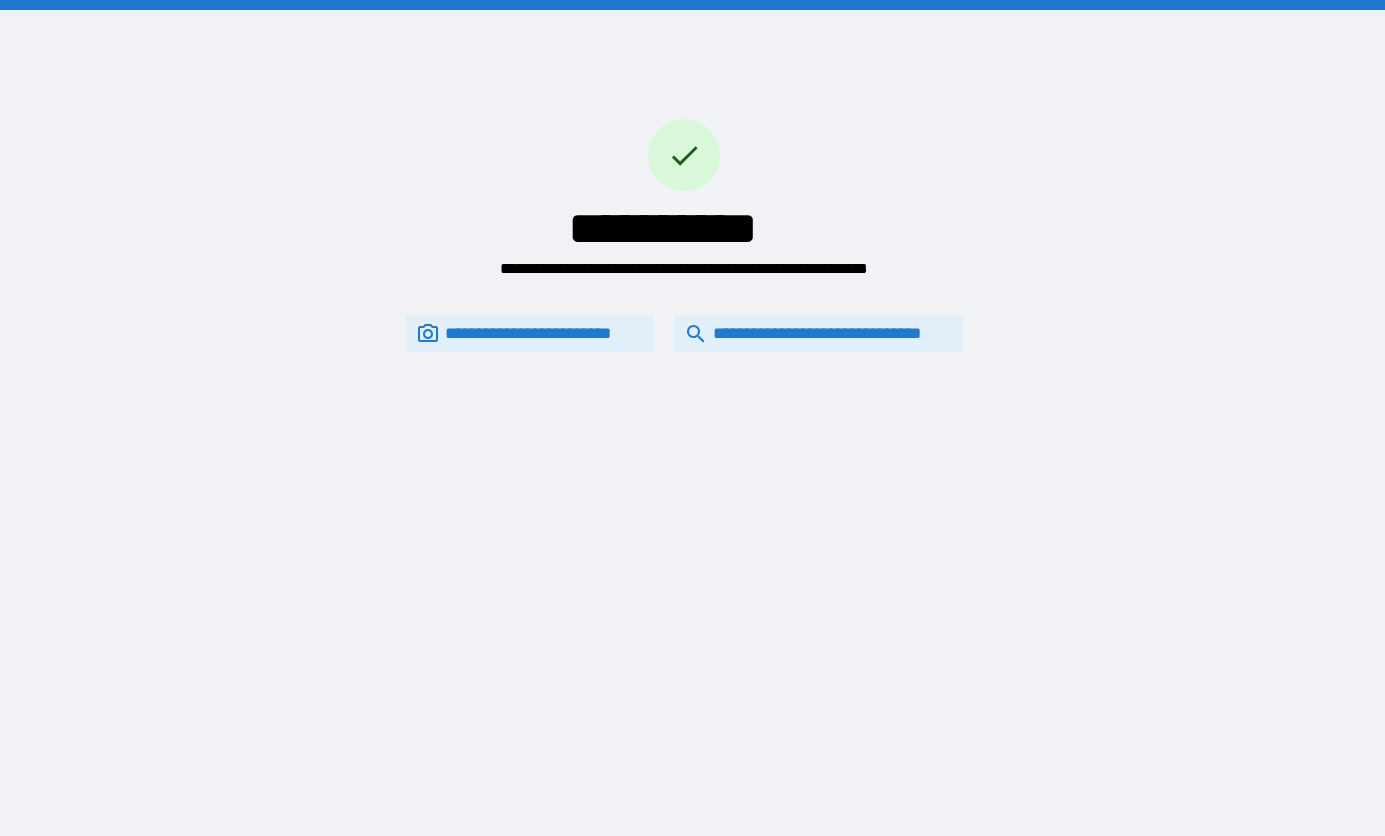 scroll, scrollTop: 0, scrollLeft: 0, axis: both 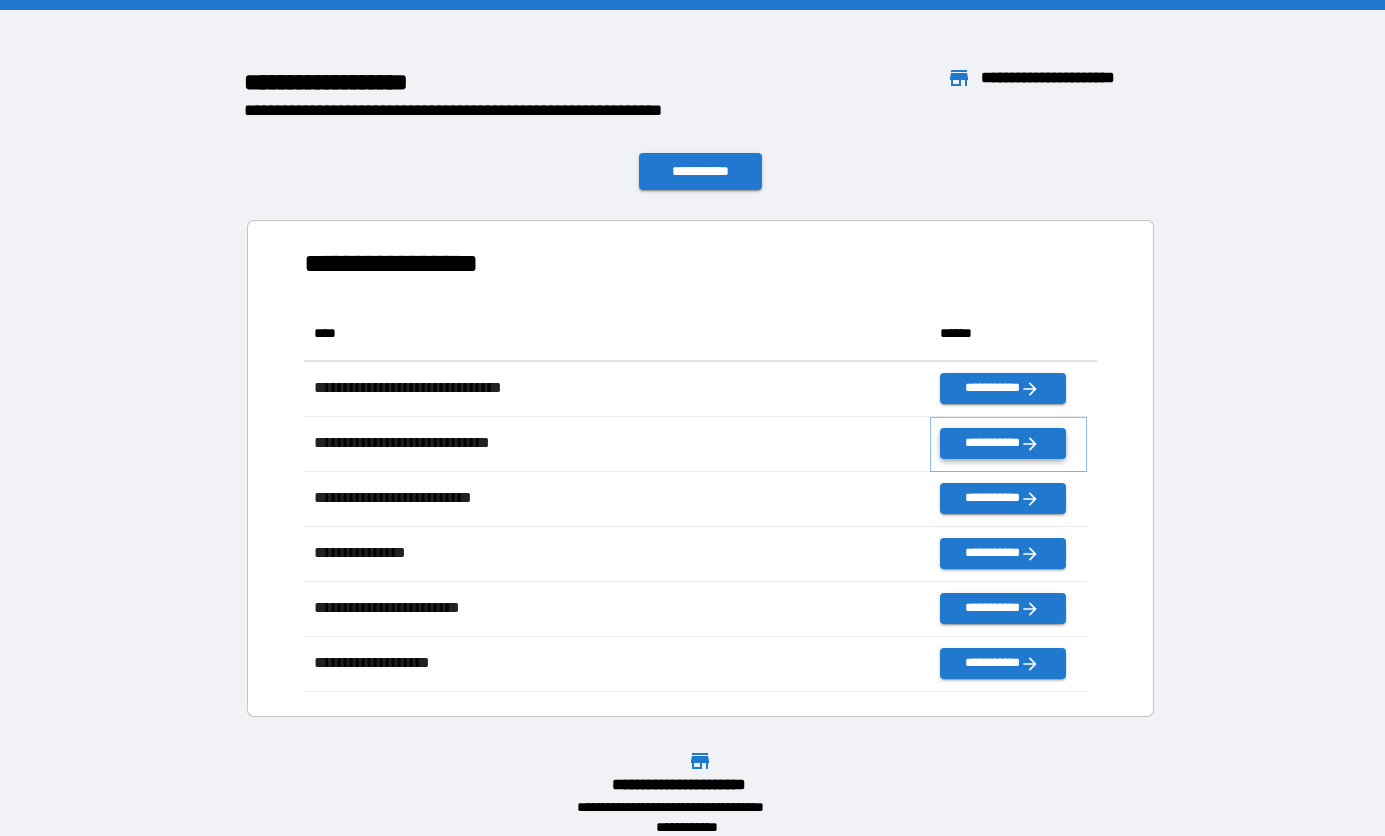 click on "**********" at bounding box center [1002, 443] 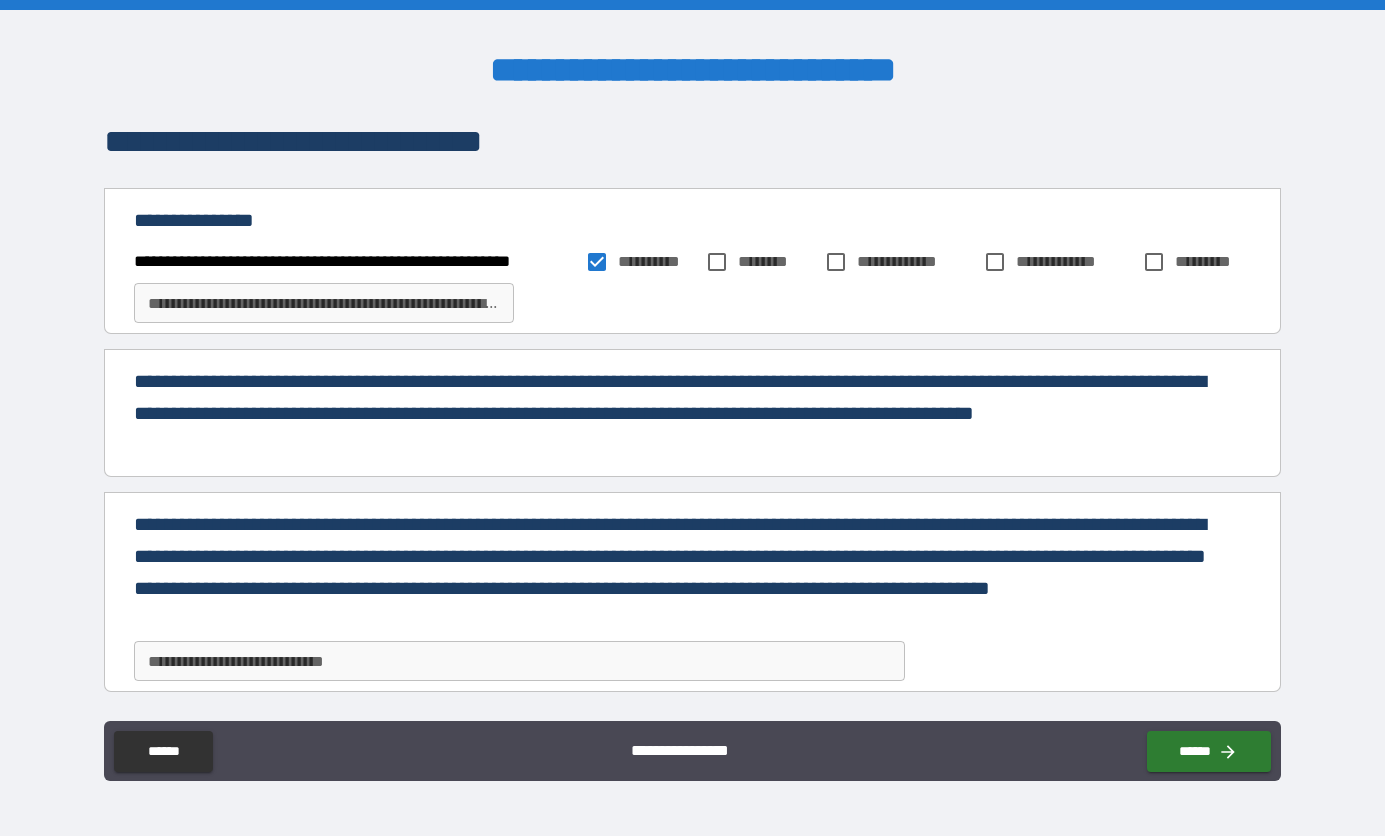 click on "[NUMBER] [STREET], [CITY], [STATE]   [APT] [UNIT]   [APT] [UNIT]" at bounding box center [324, 303] 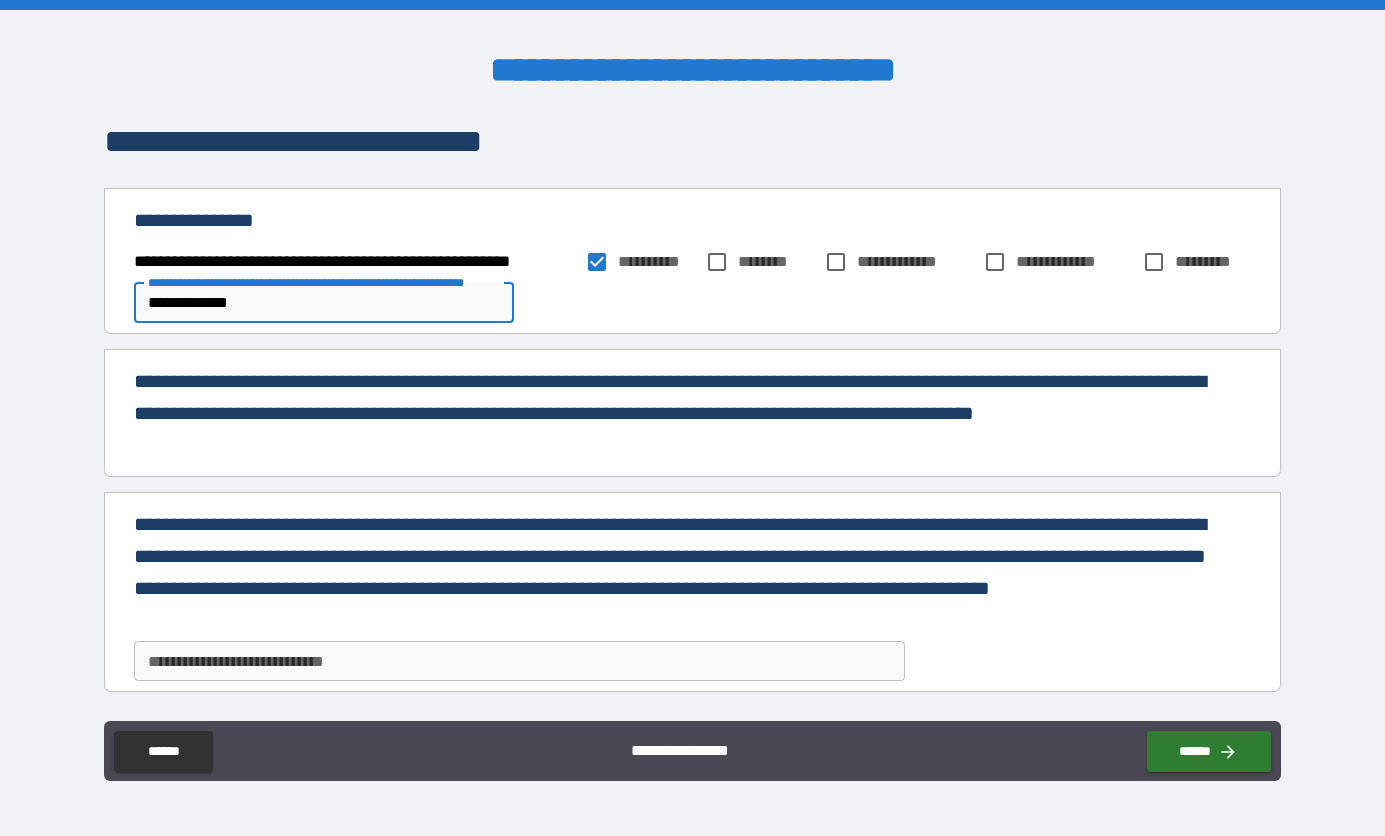 type on "**********" 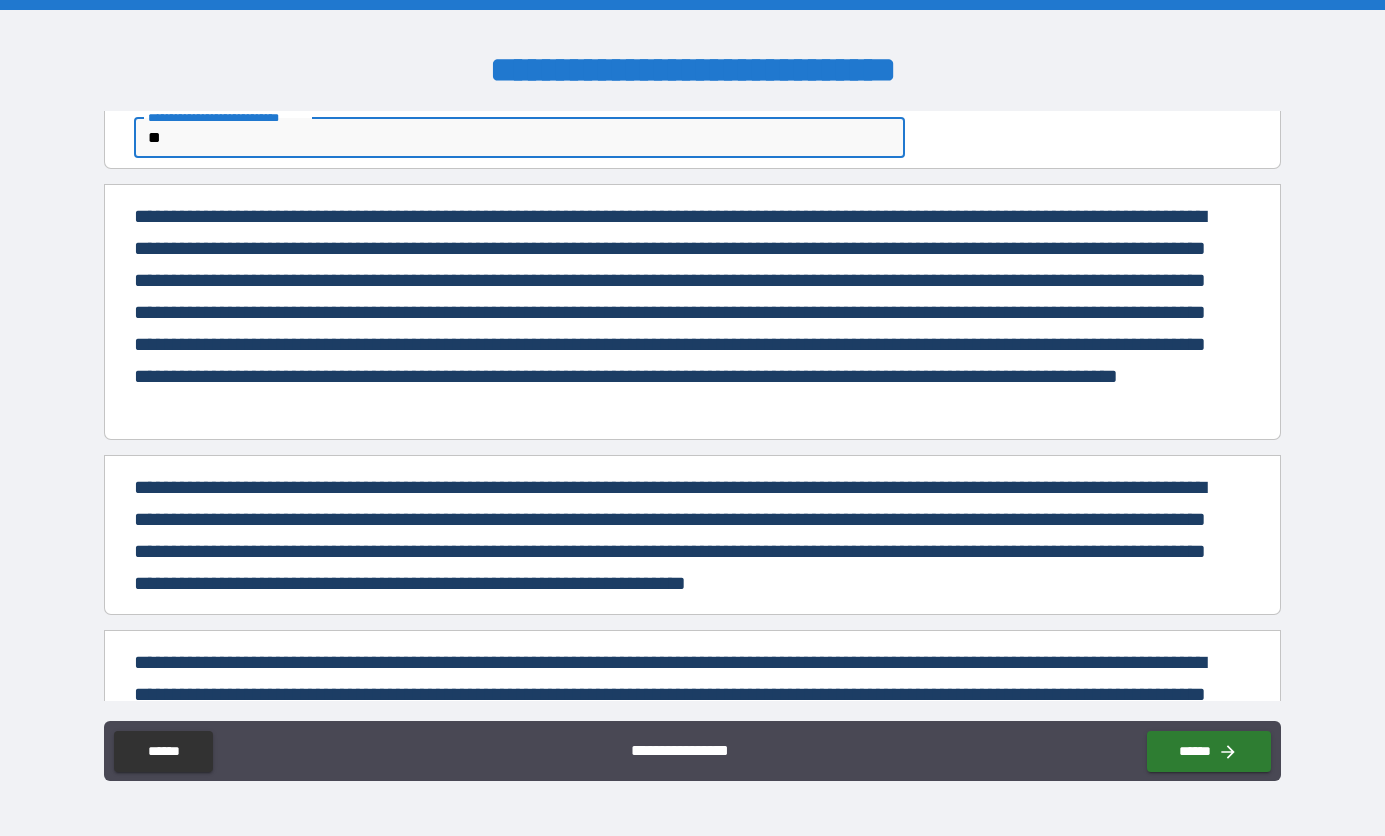 scroll, scrollTop: 1038, scrollLeft: 0, axis: vertical 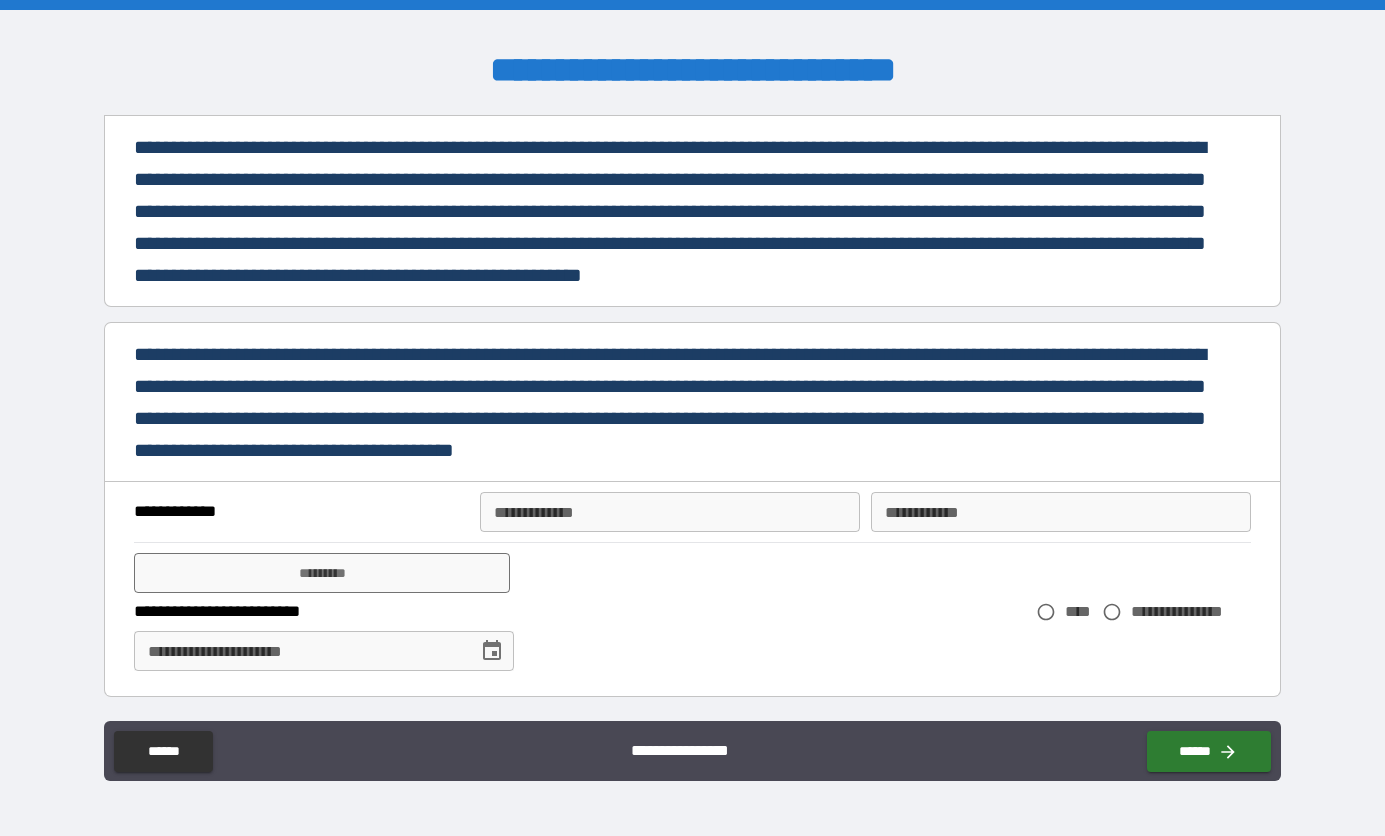 type on "**" 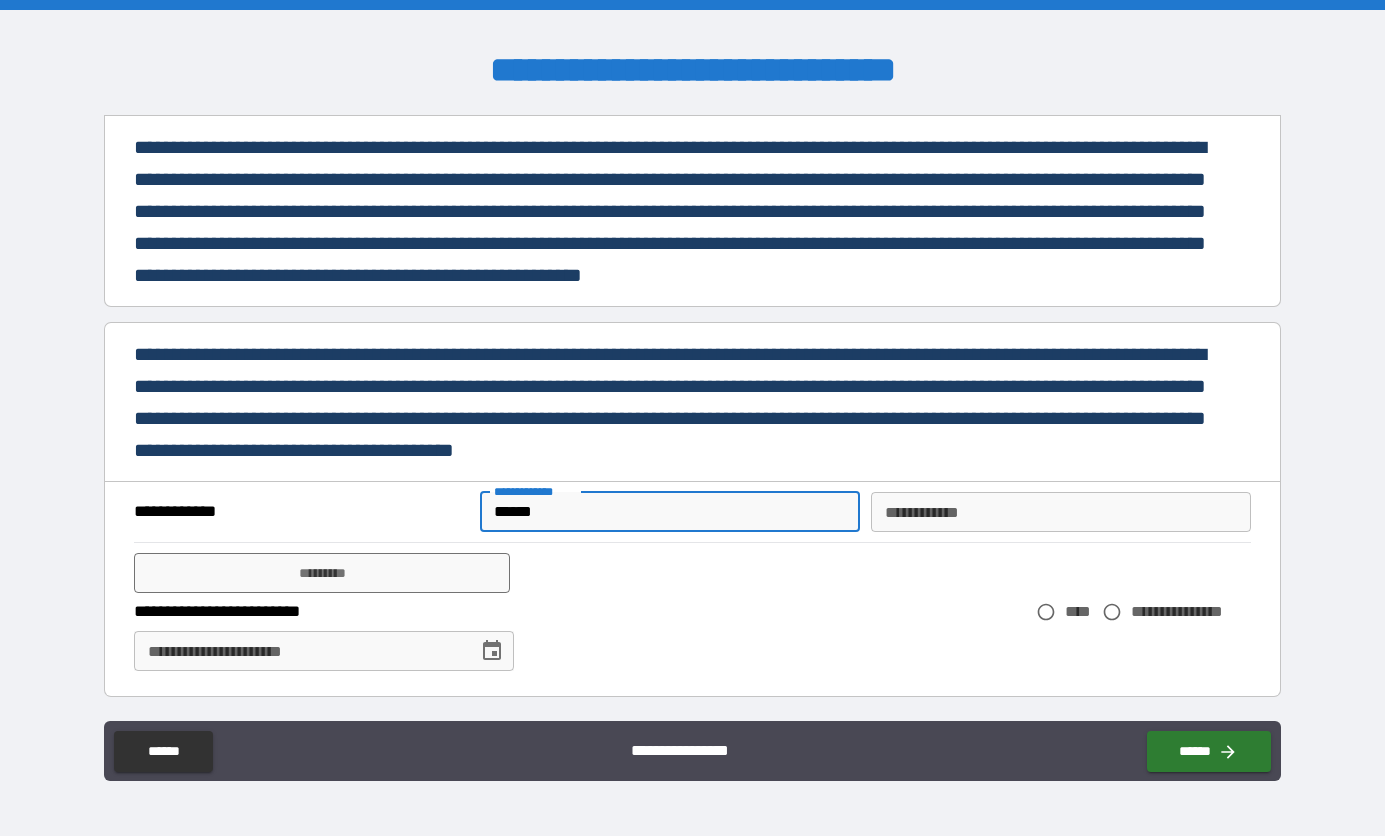type on "******" 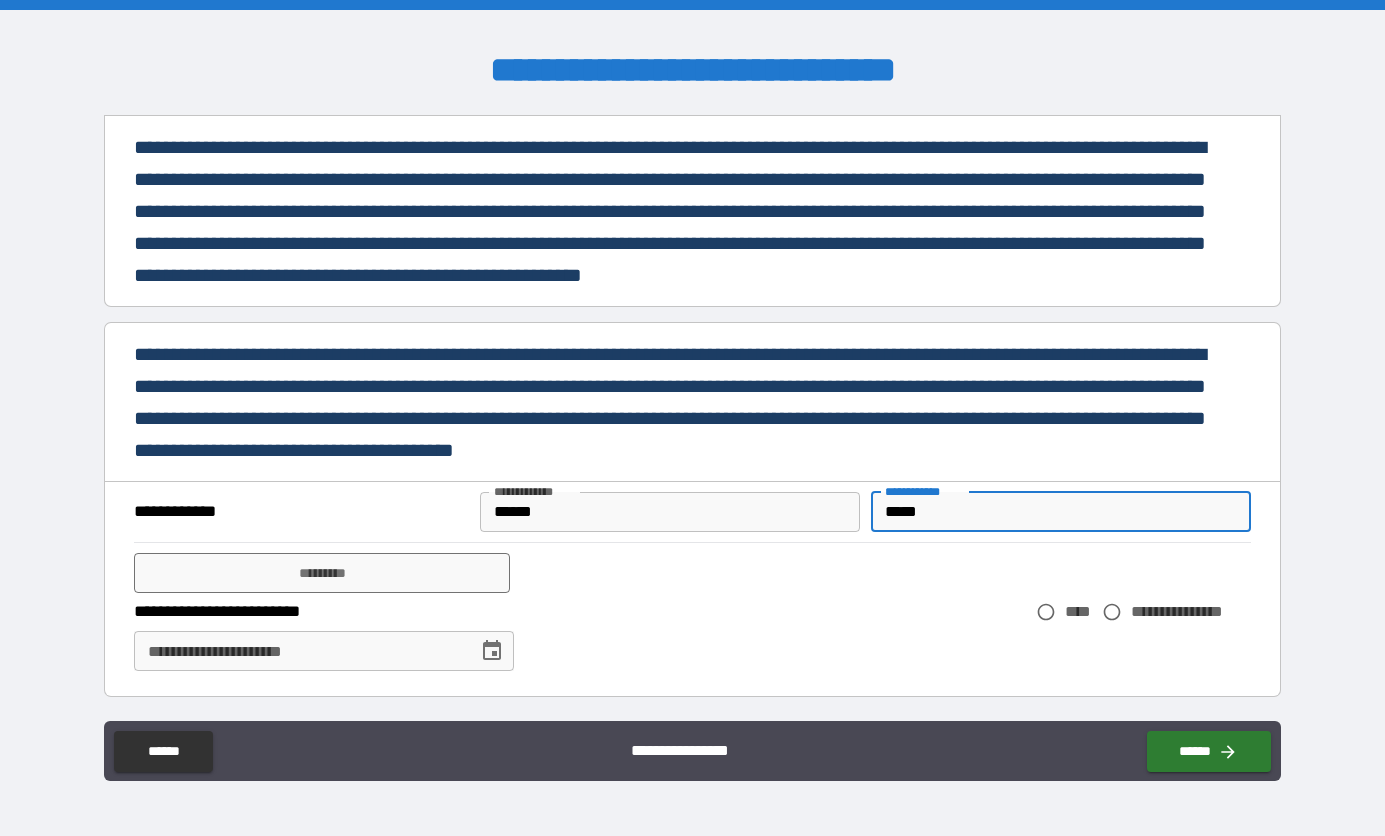 type on "*****" 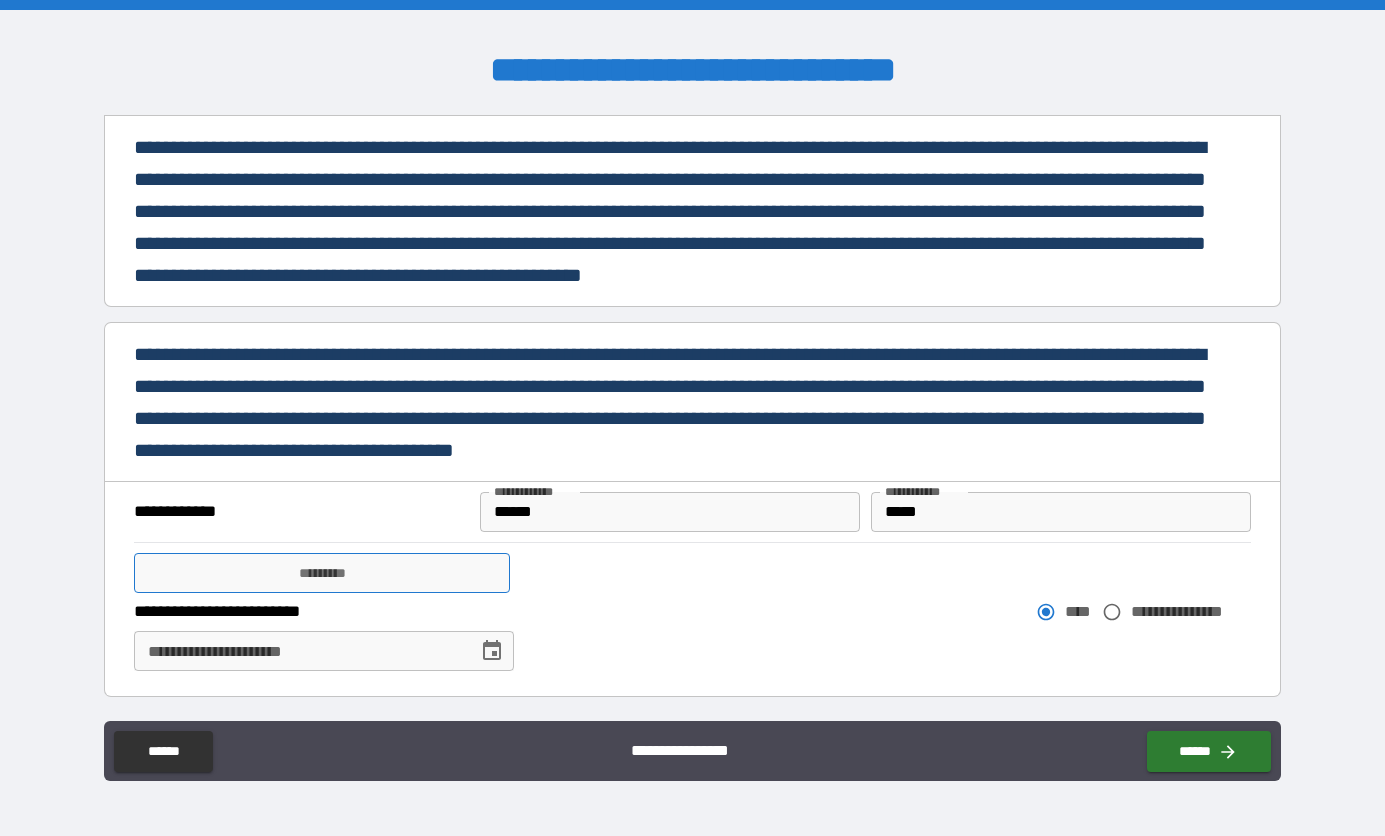click on "*********" at bounding box center (322, 573) 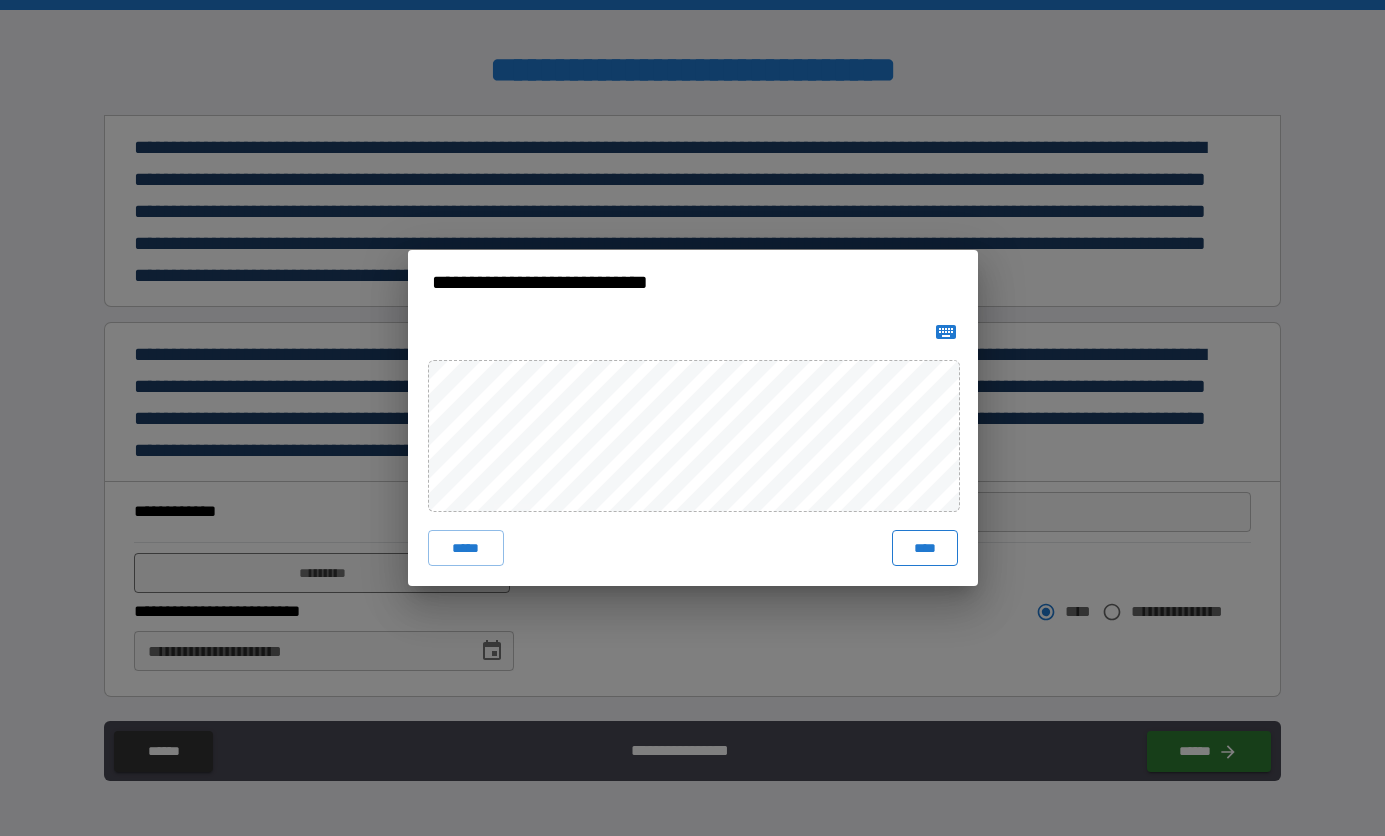 click on "****" at bounding box center [925, 548] 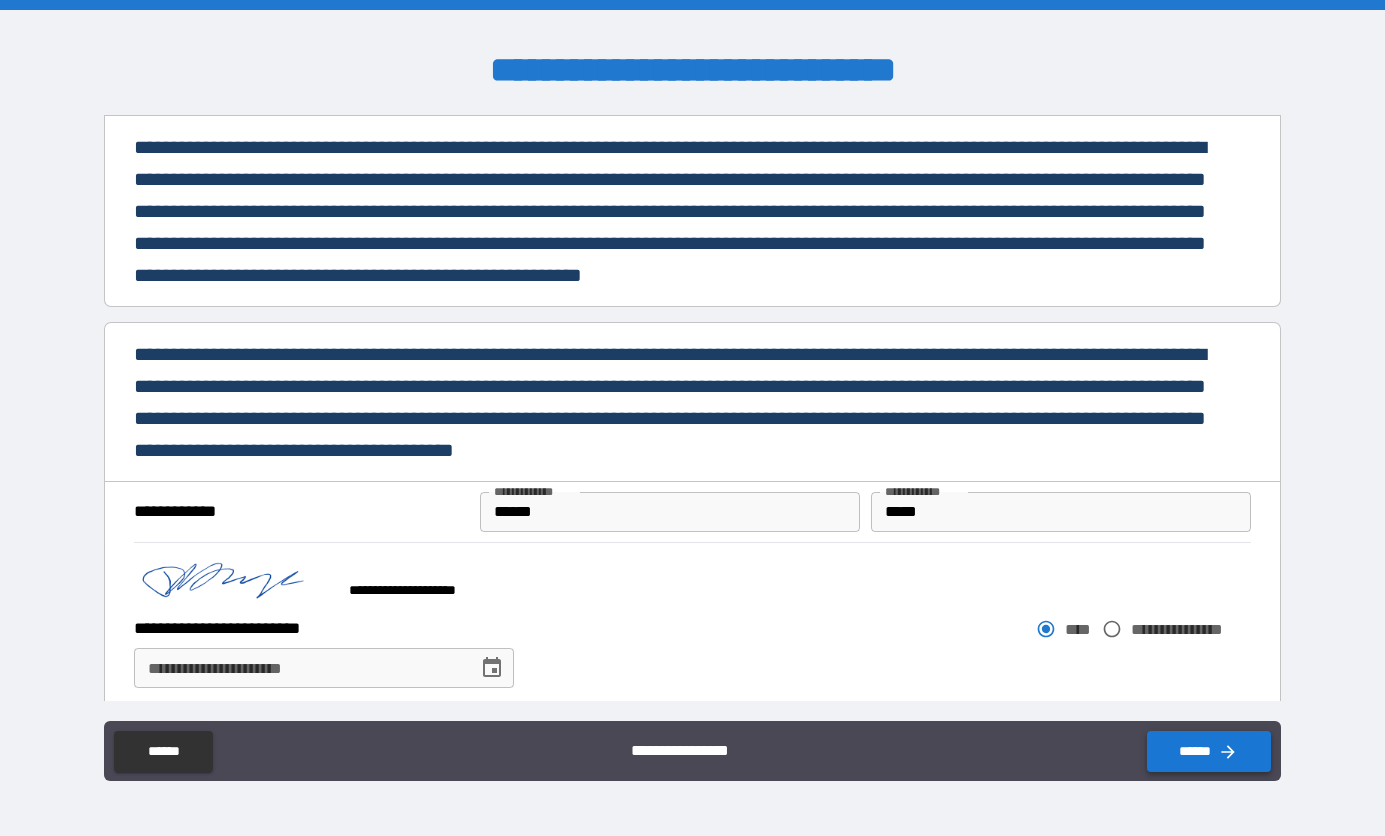 click on "******" at bounding box center (1209, 751) 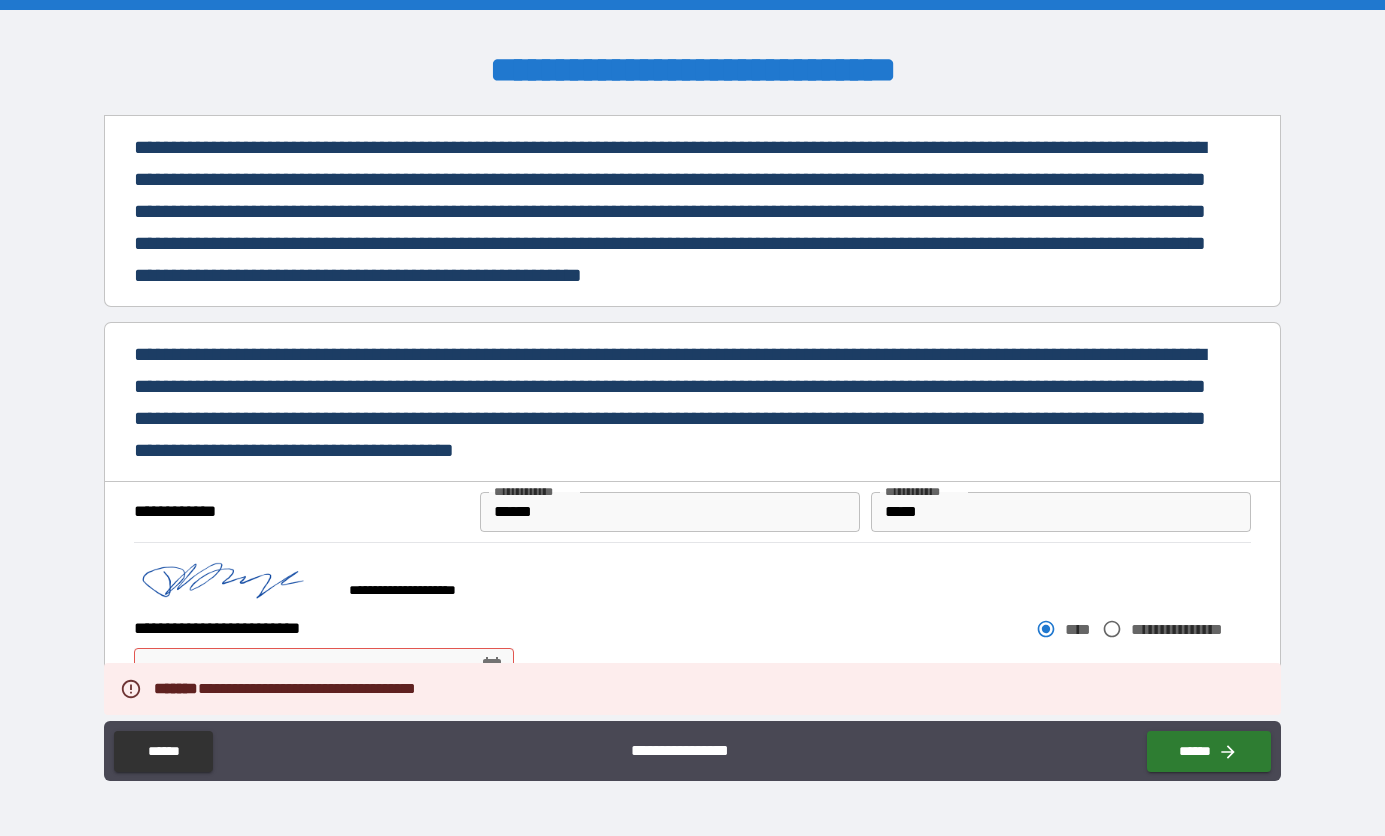 click on "[NUMBER] [STREET], [CITY], [STATE]   [APT] [UNIT]   [APT] [UNIT]" at bounding box center [692, 620] 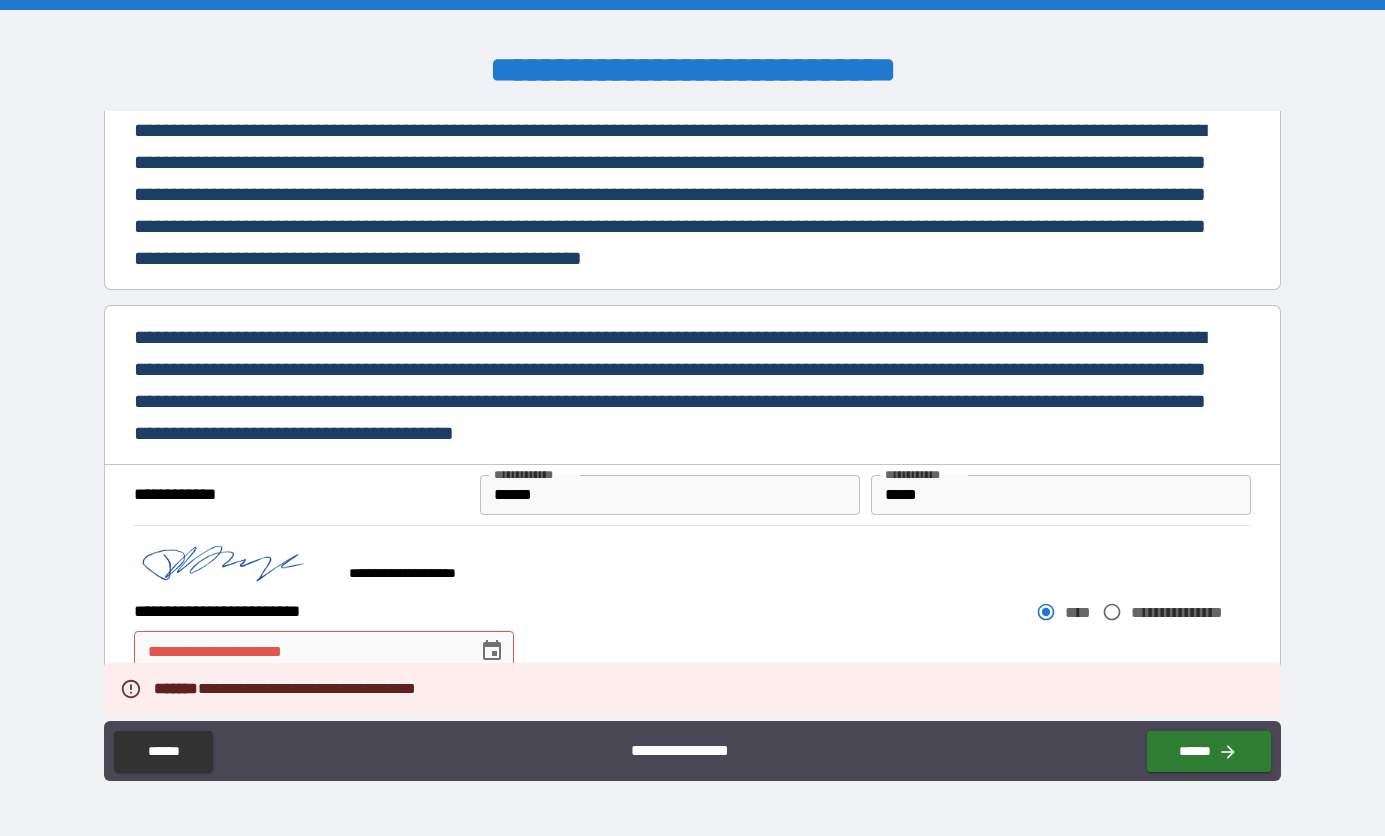 scroll, scrollTop: 1049, scrollLeft: 0, axis: vertical 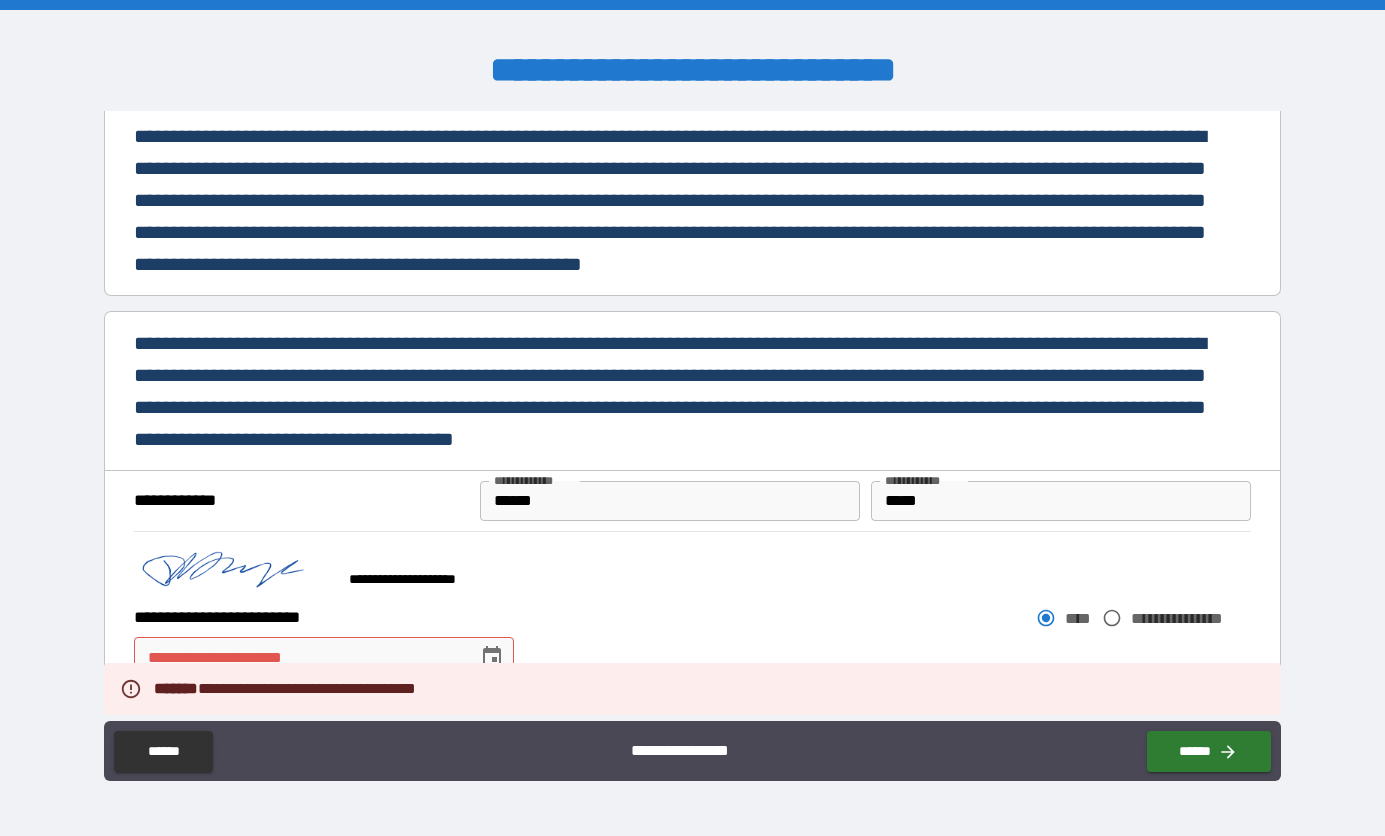 click 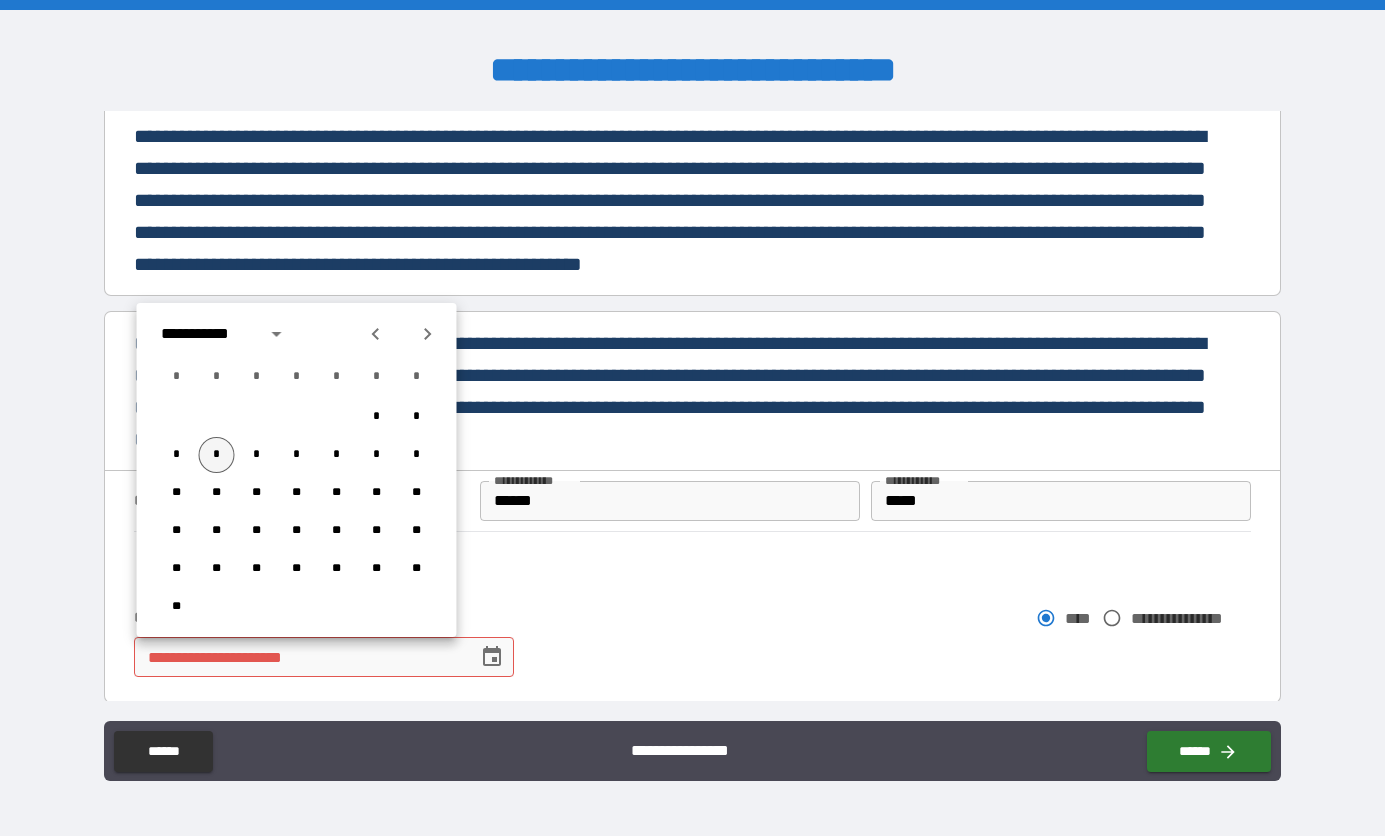 click on "*" at bounding box center [217, 455] 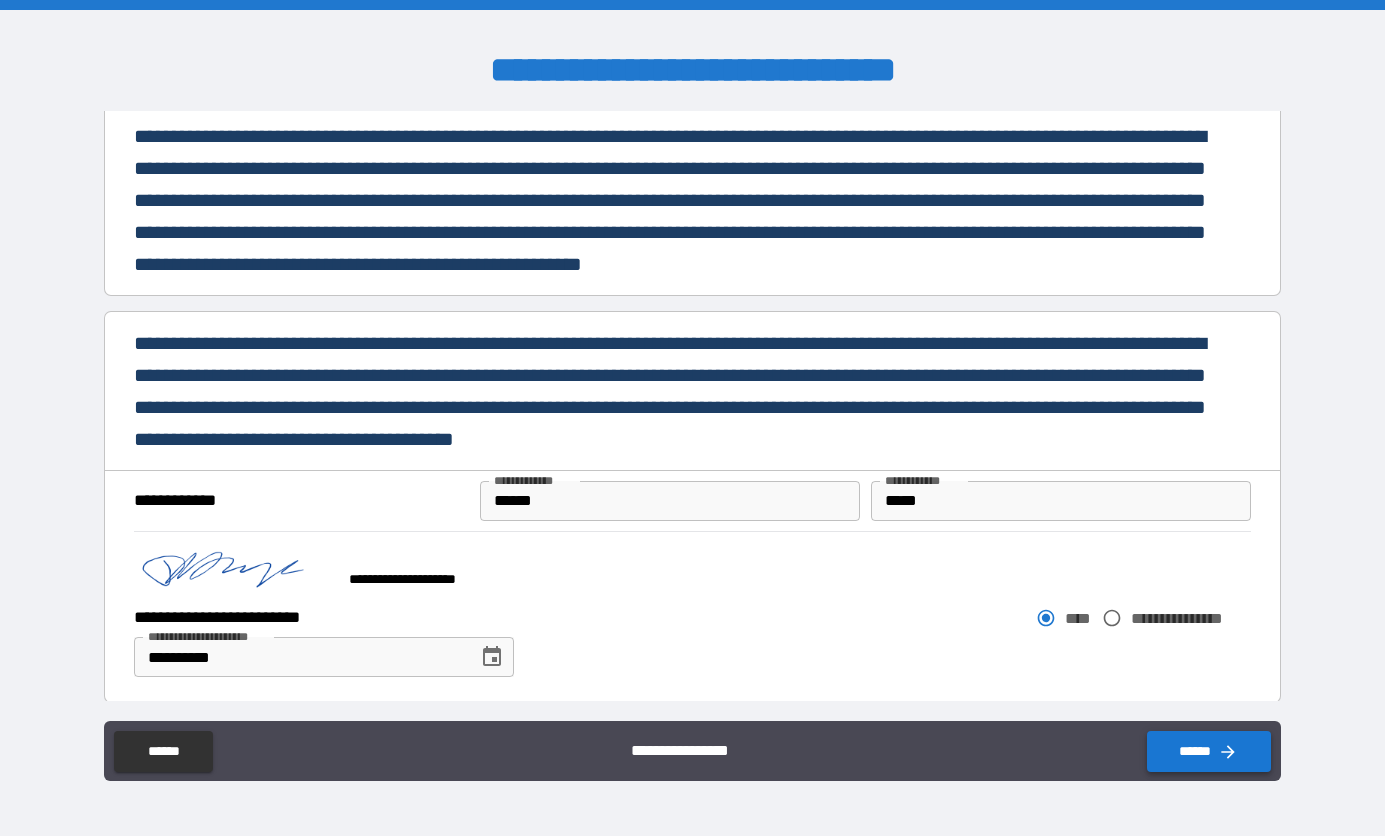 click on "******" at bounding box center [1209, 751] 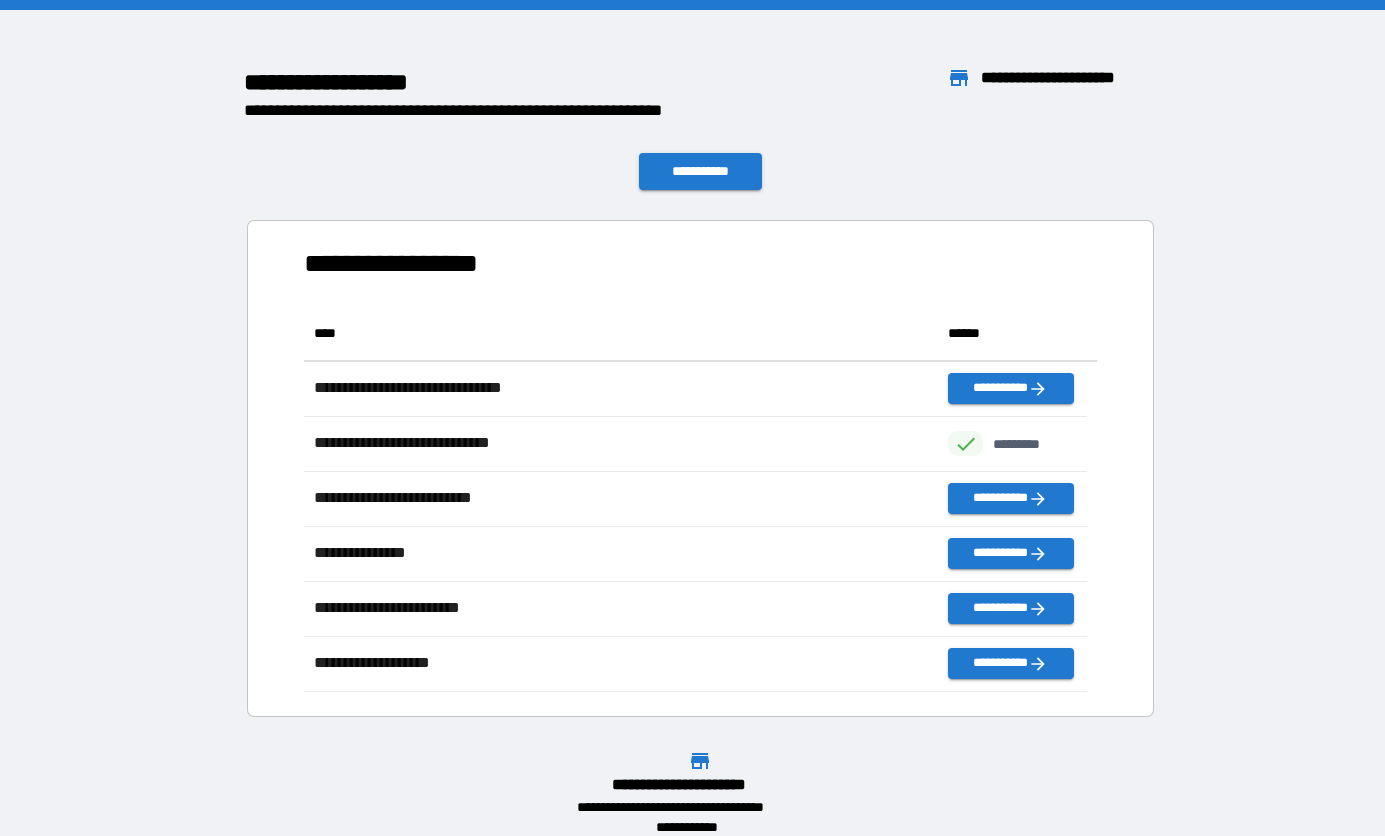 scroll, scrollTop: 371, scrollLeft: 768, axis: both 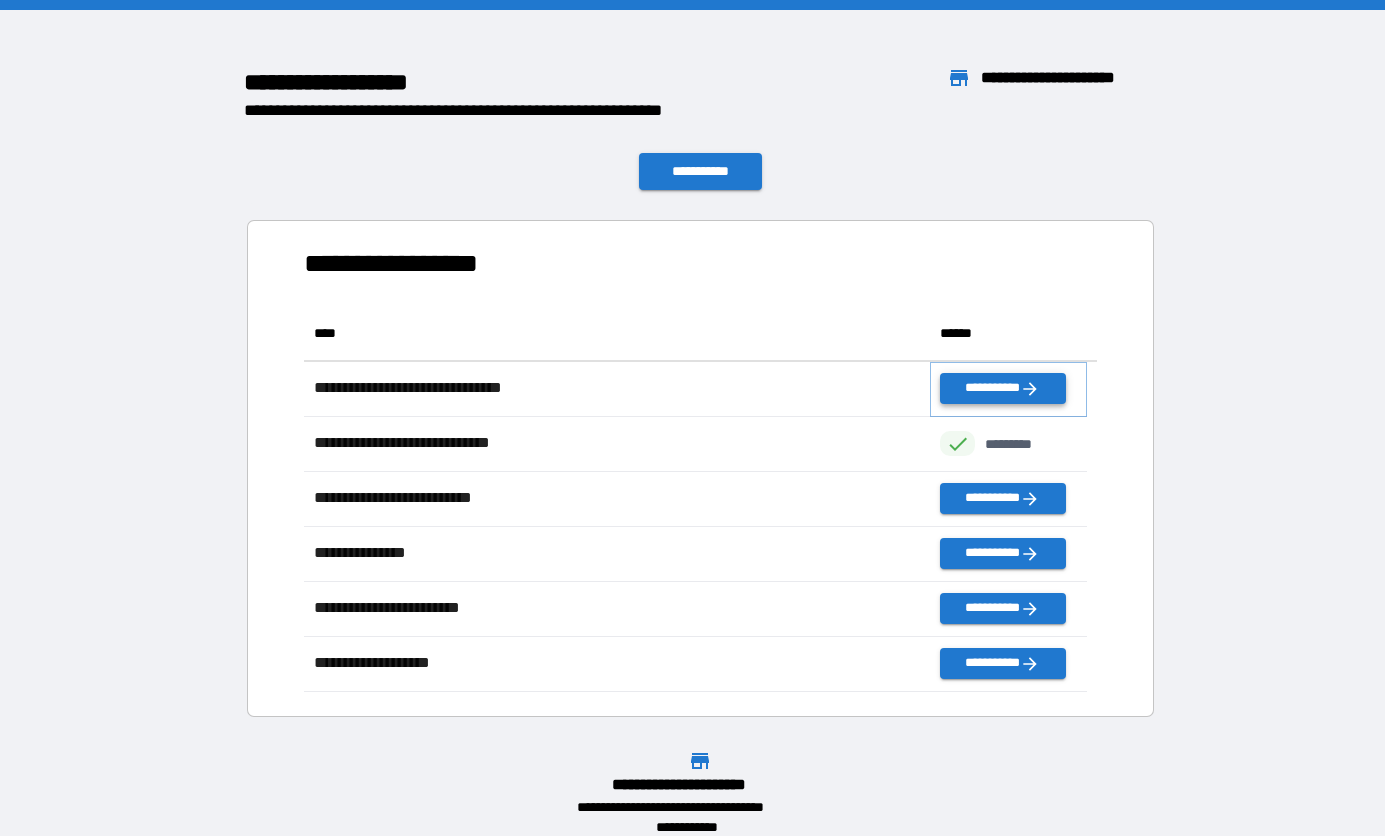 click on "**********" at bounding box center (1002, 388) 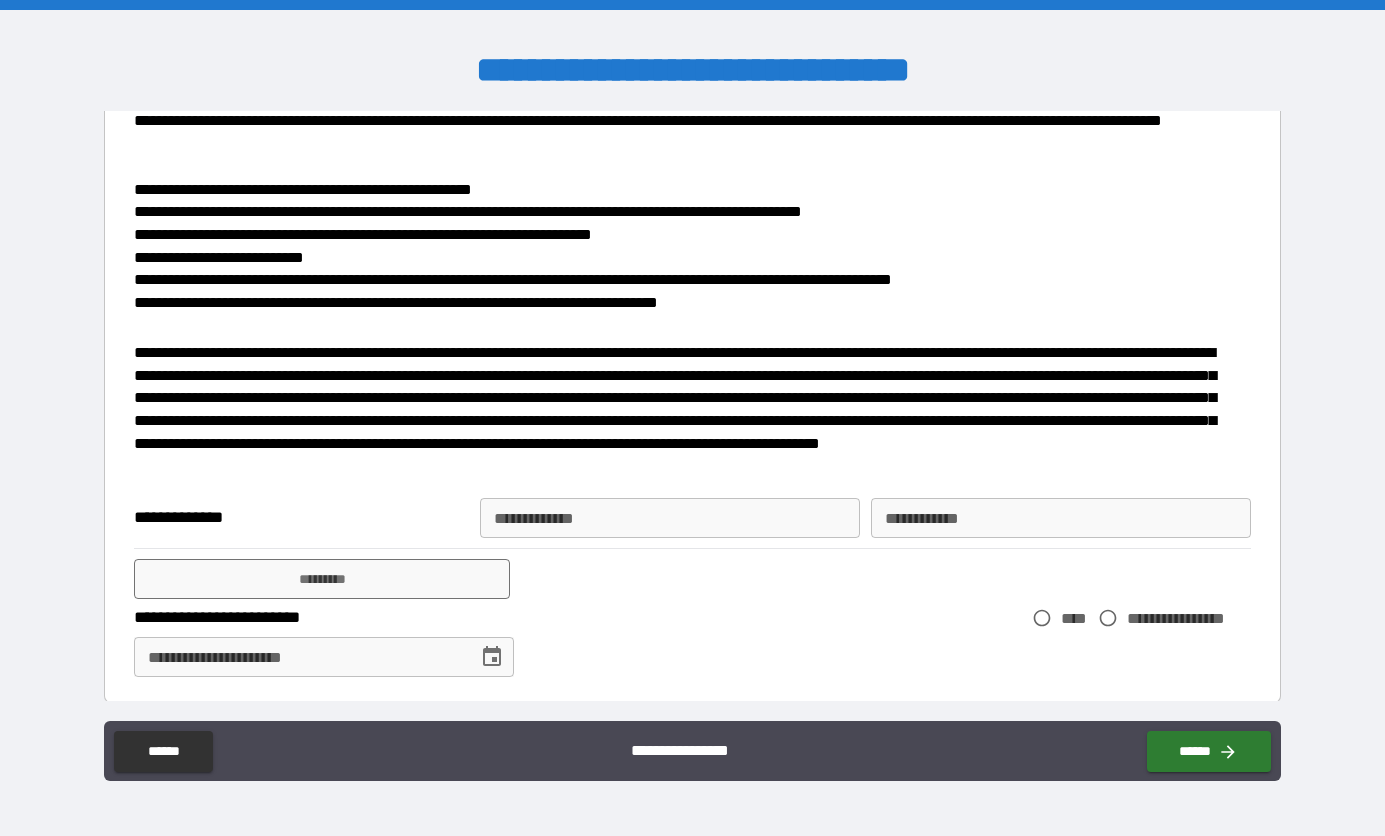 scroll, scrollTop: 338, scrollLeft: 0, axis: vertical 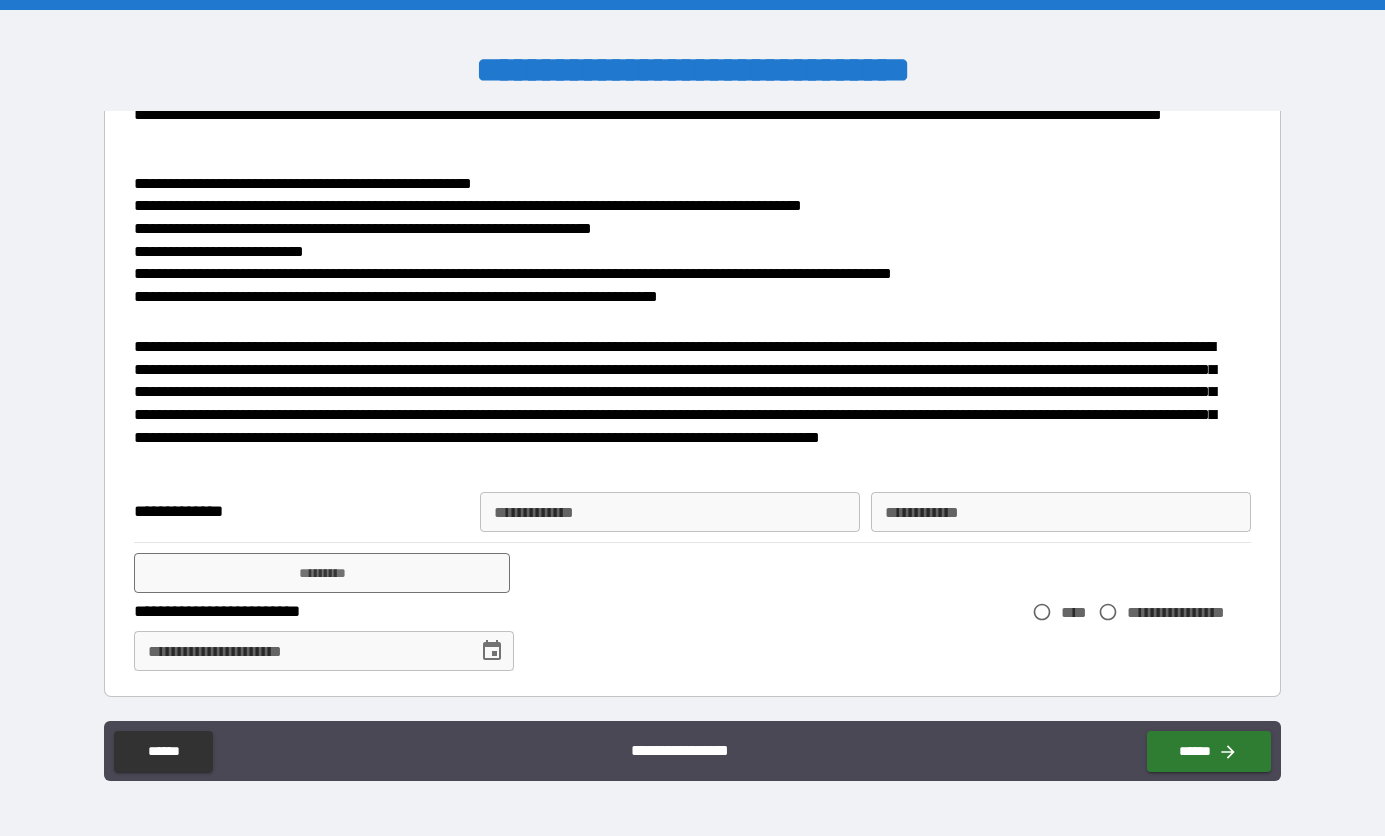 click on "**********" at bounding box center (670, 512) 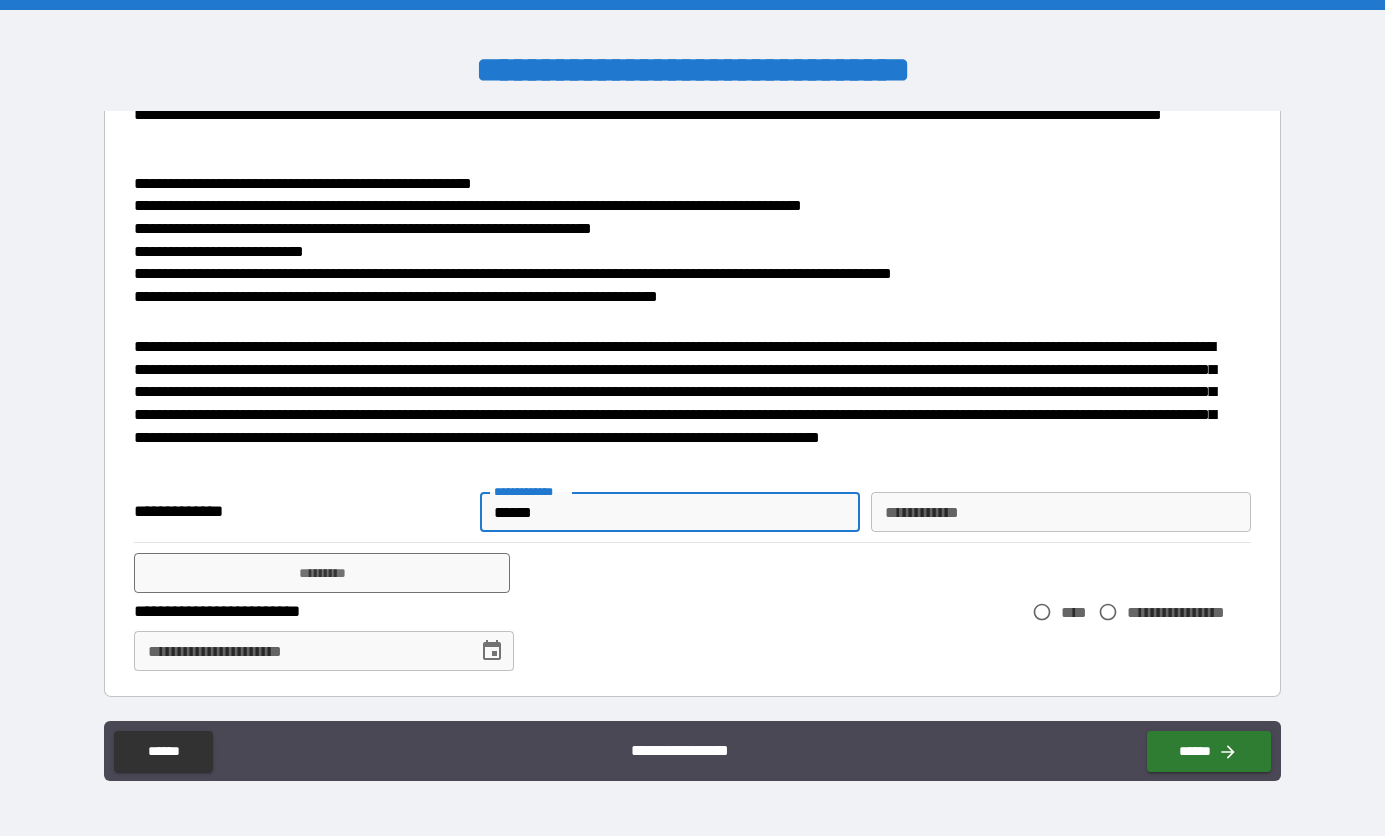 type on "******" 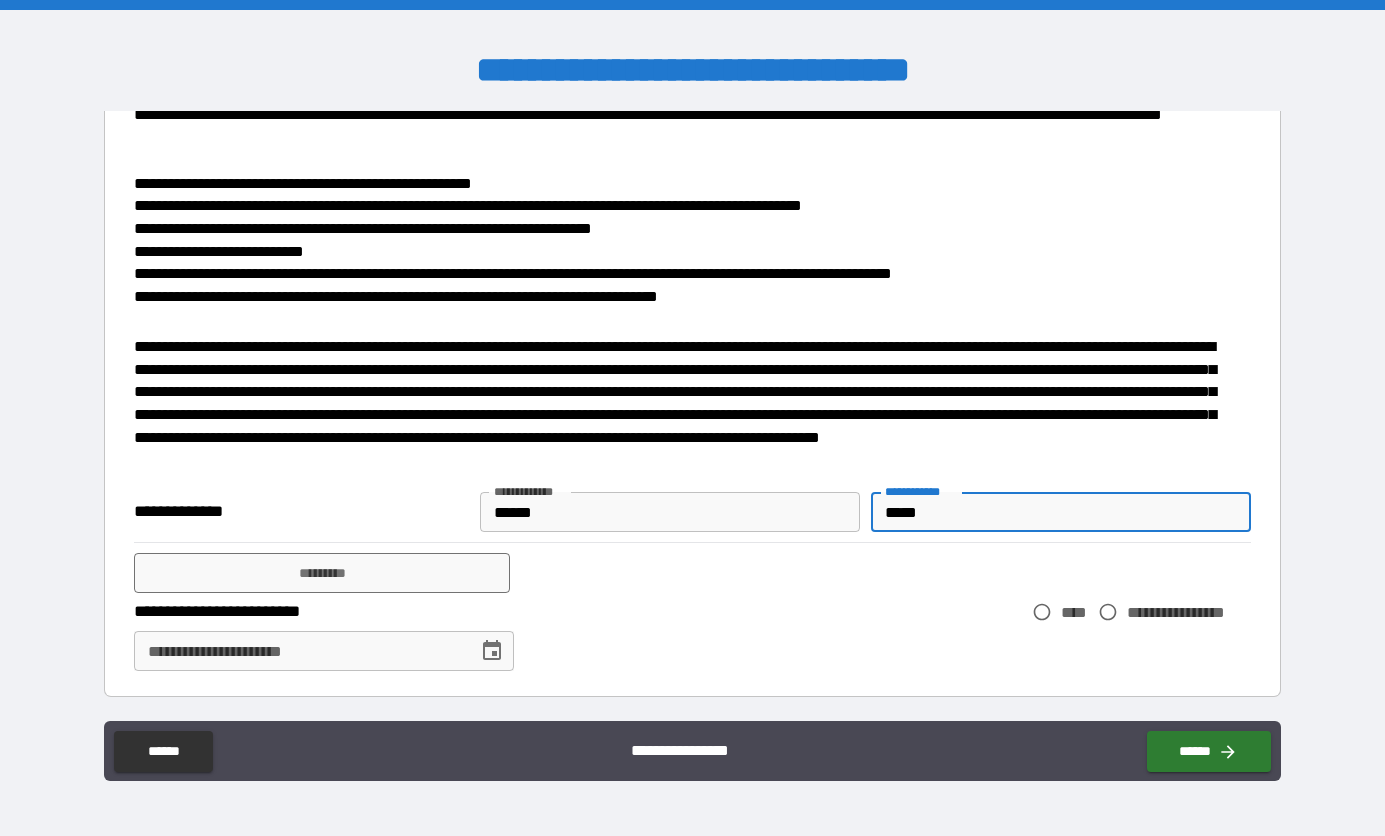 type on "*****" 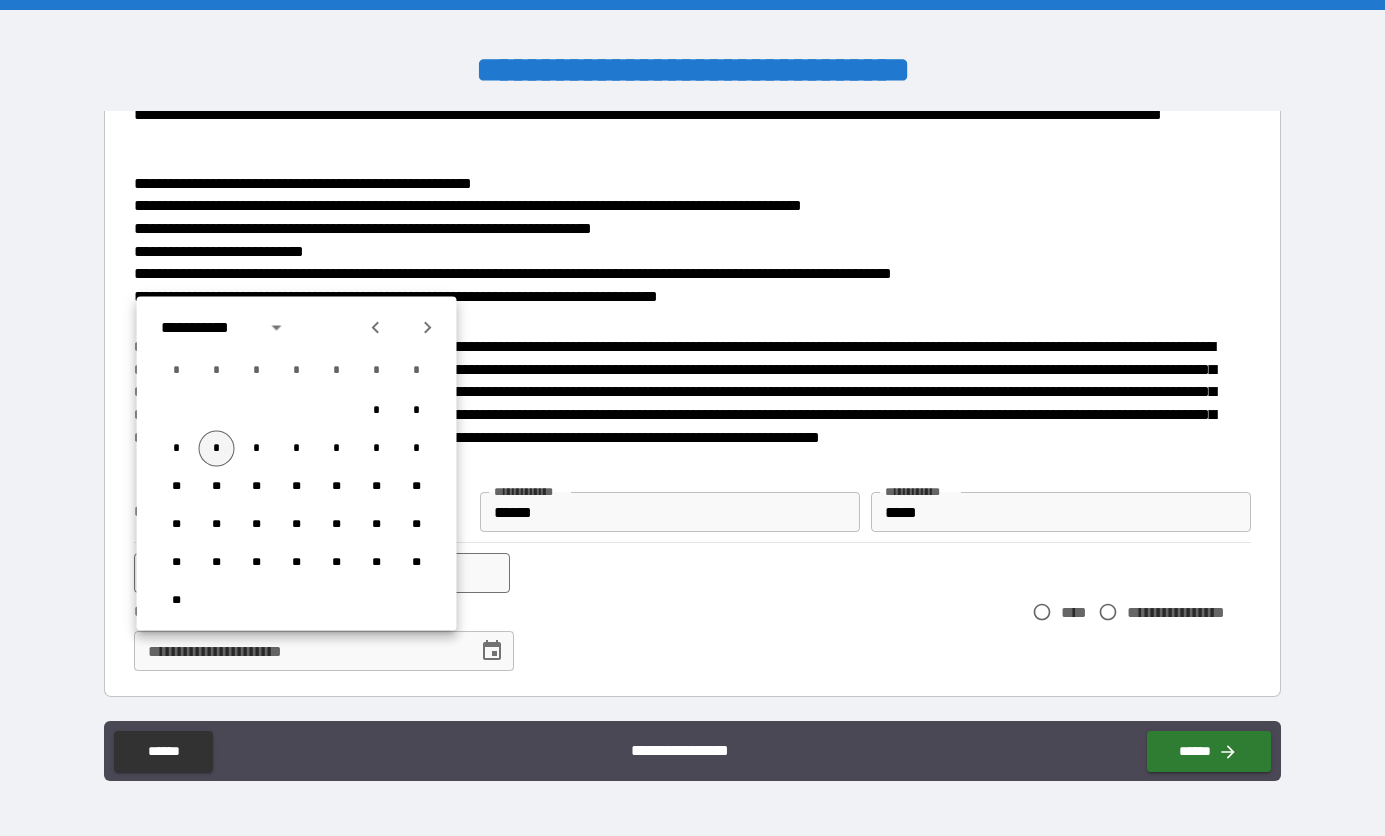 click on "*" at bounding box center (217, 449) 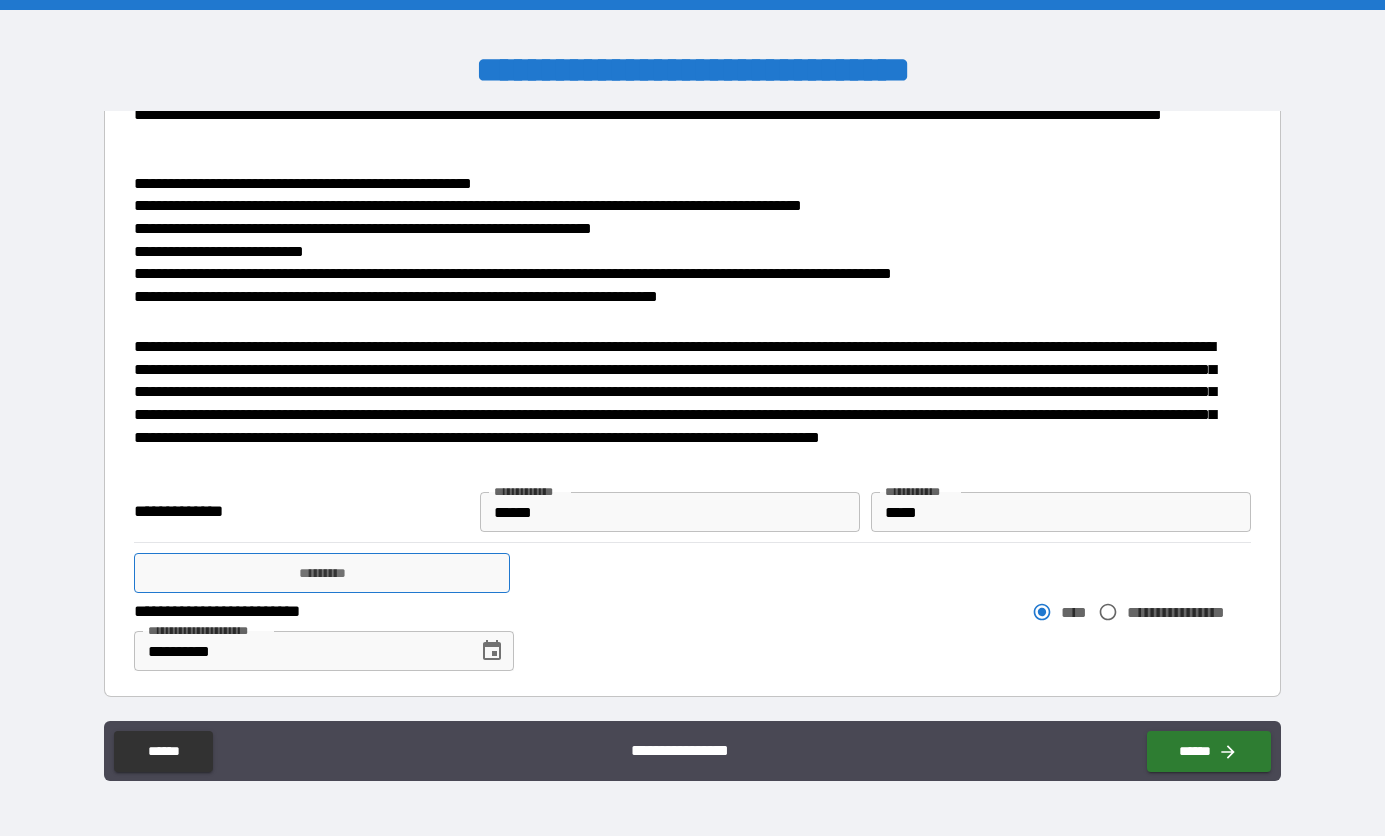 click on "*********" at bounding box center (322, 573) 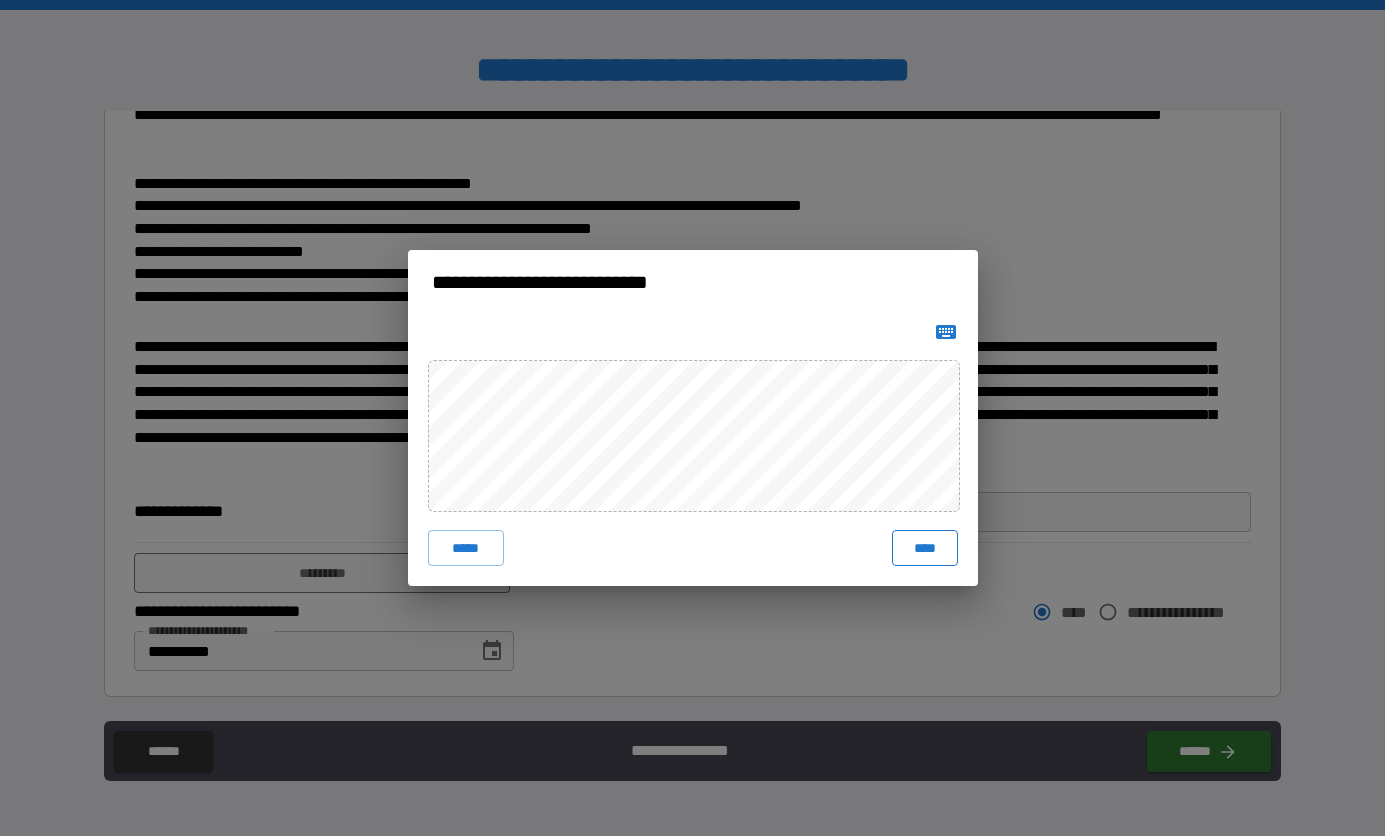 click on "****" at bounding box center [925, 548] 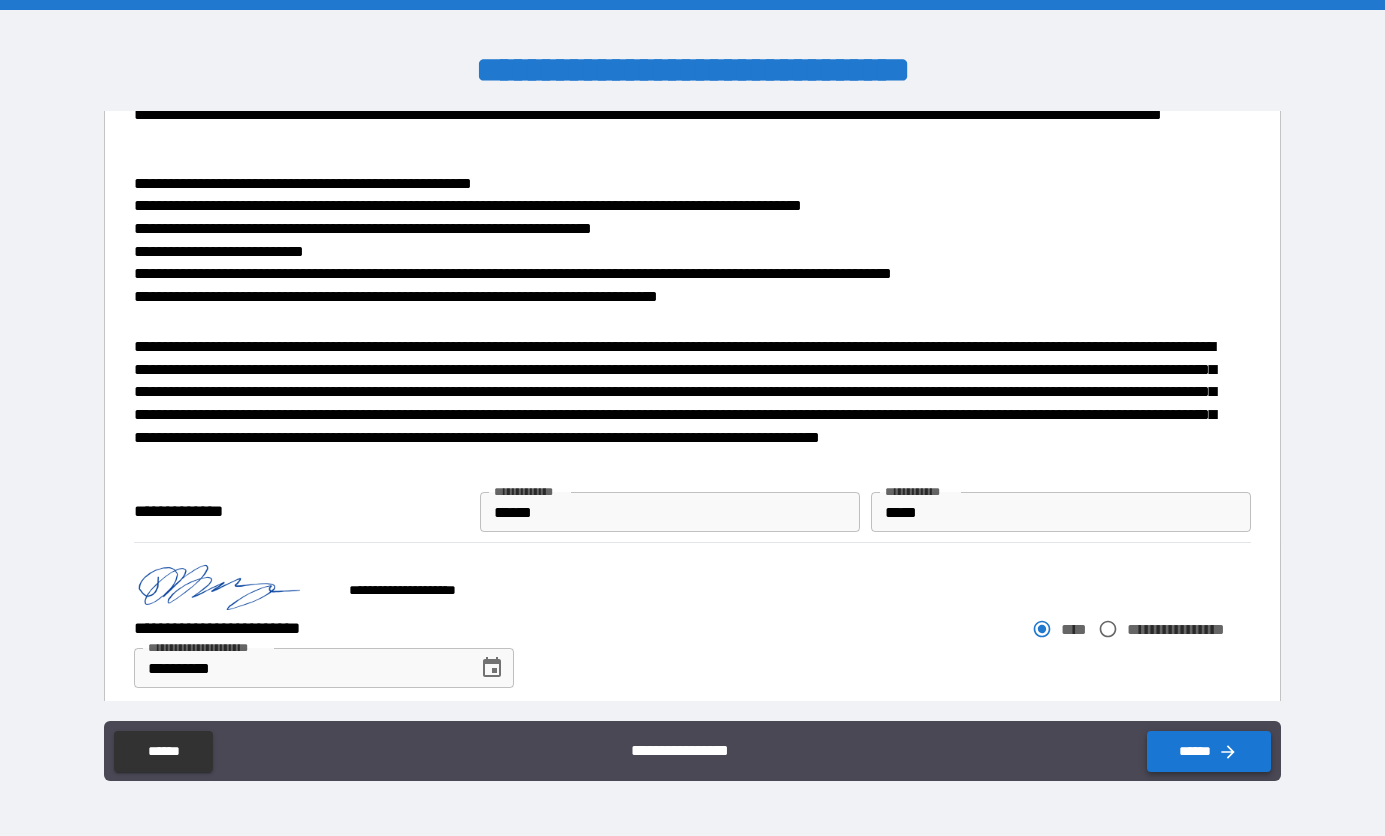 click on "******" at bounding box center [1209, 751] 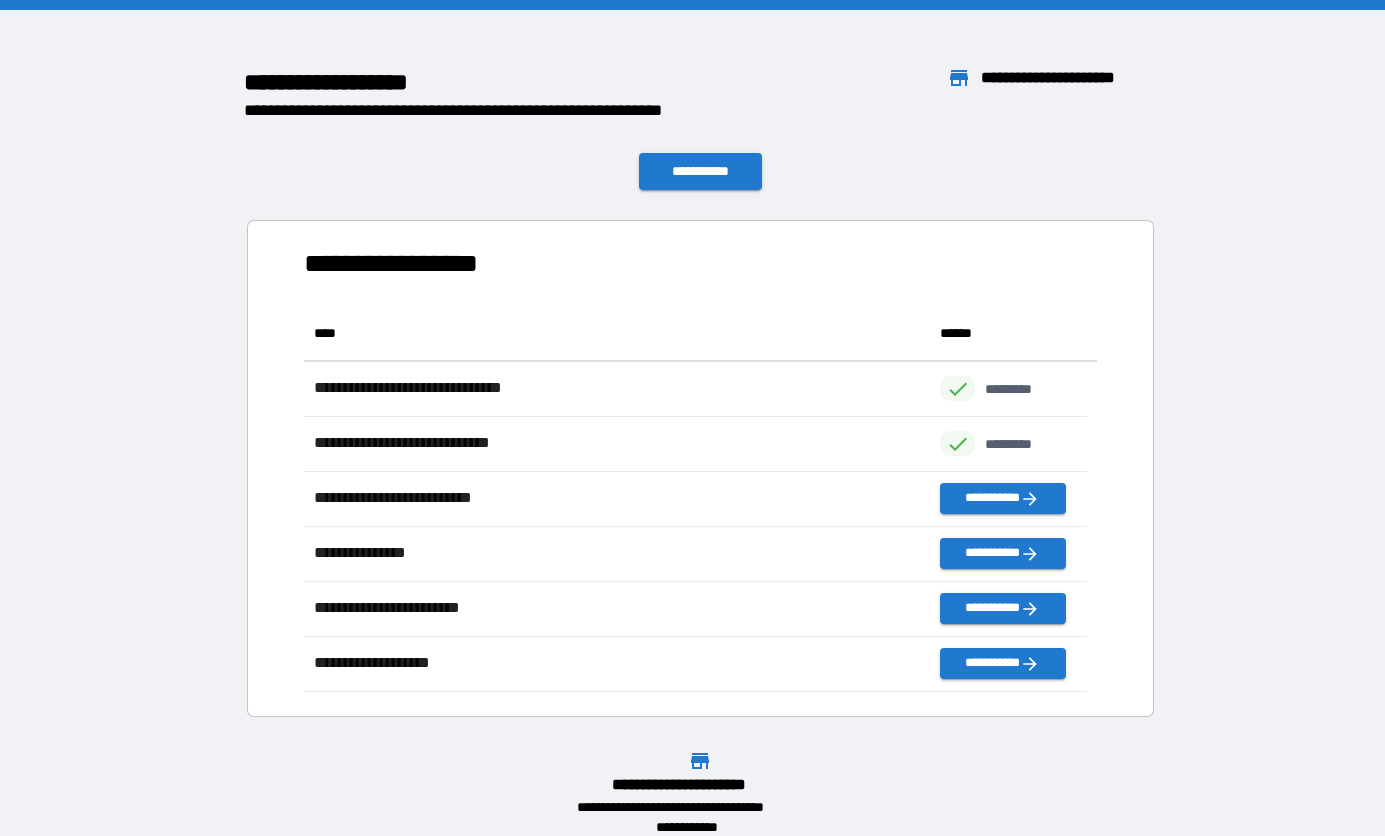 scroll, scrollTop: 16, scrollLeft: 15, axis: both 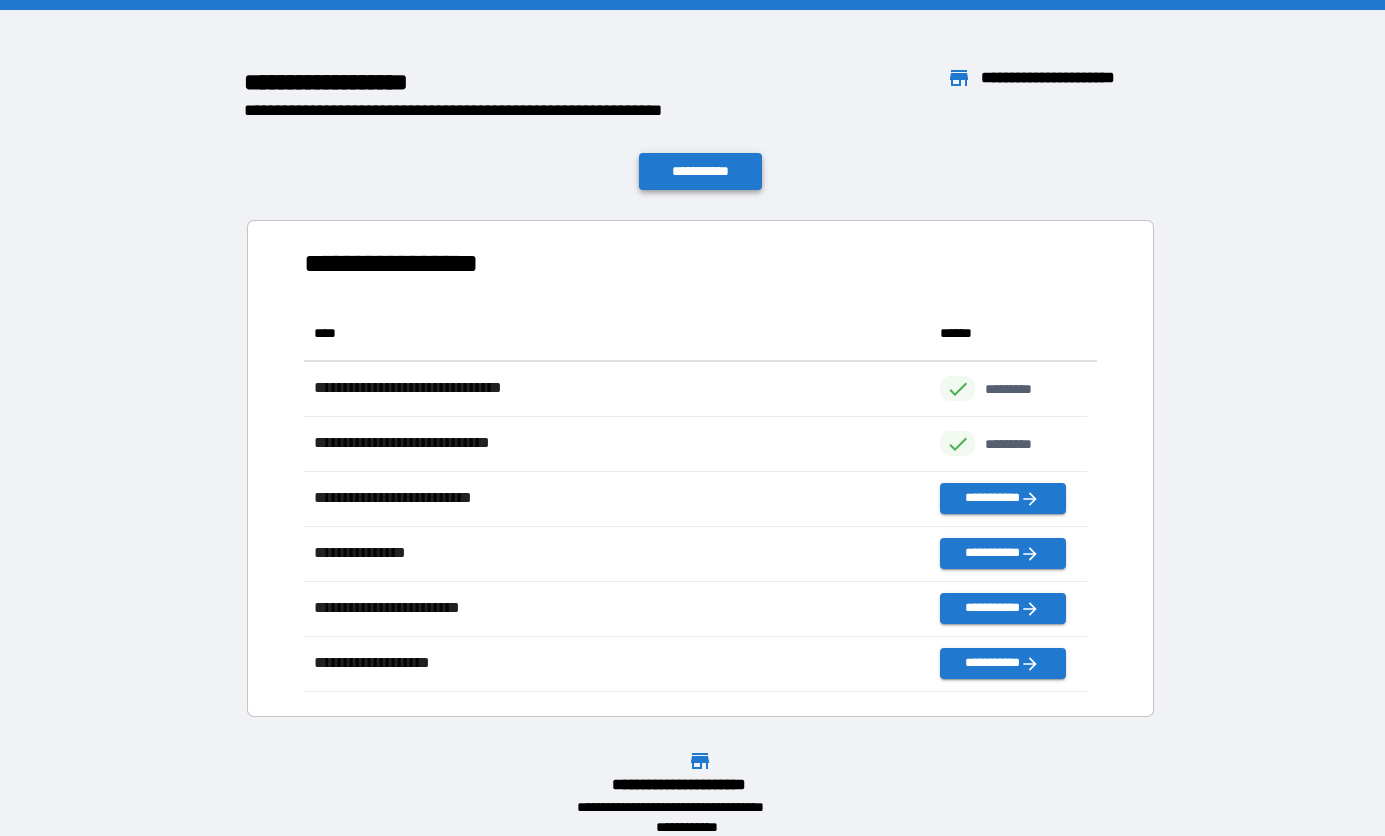 click on "**********" at bounding box center [701, 171] 